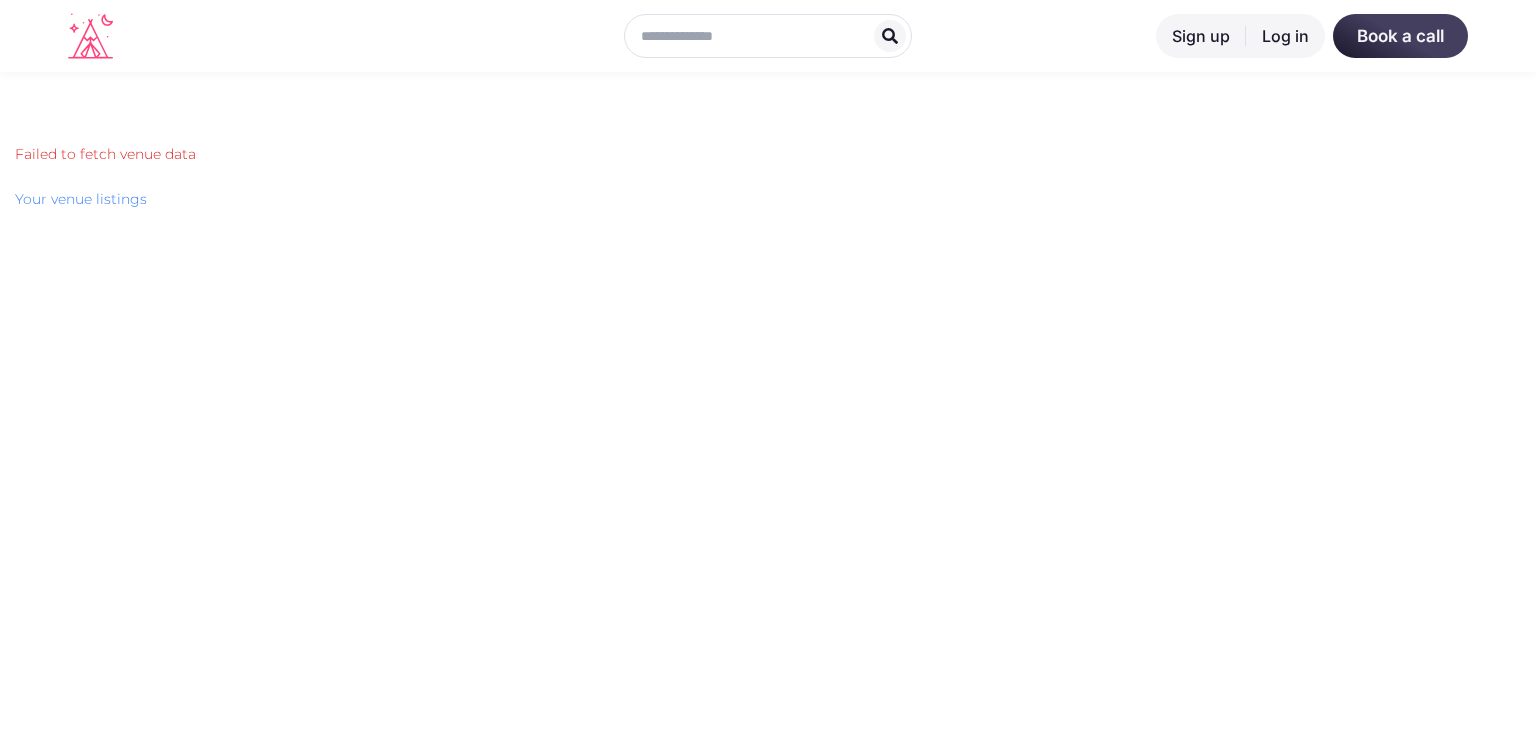 scroll, scrollTop: 0, scrollLeft: 0, axis: both 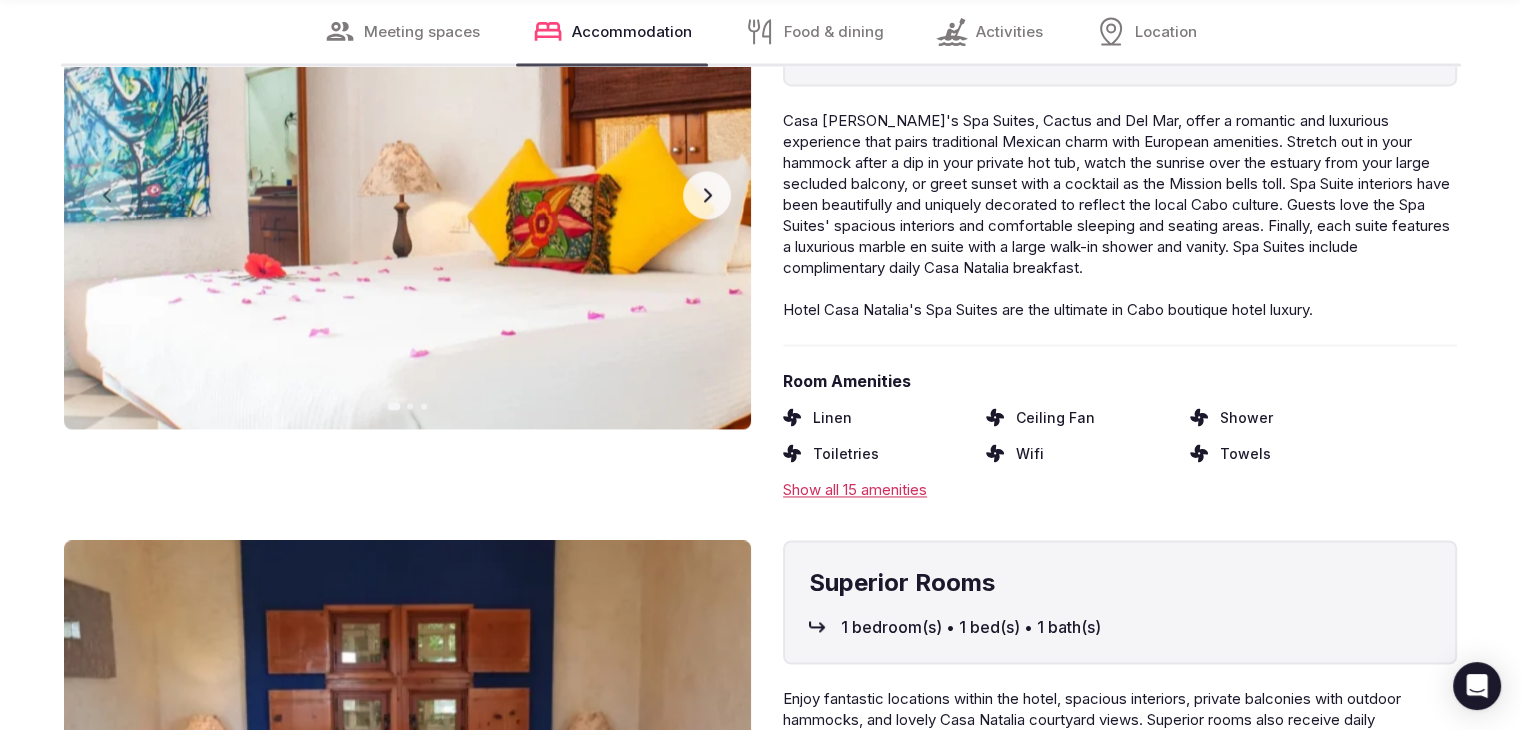 click on "Show all 15 amenities" at bounding box center [1120, 489] 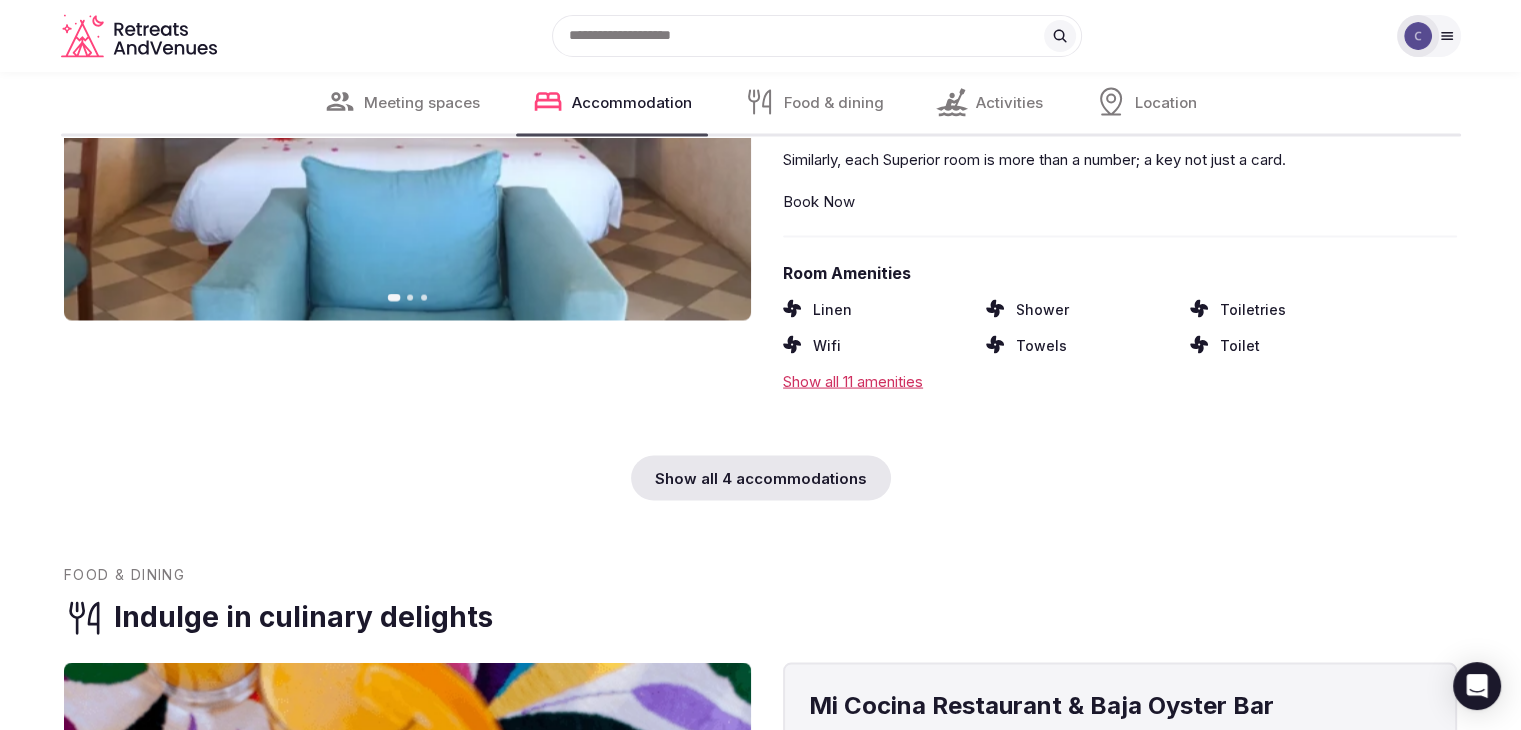 scroll, scrollTop: 3816, scrollLeft: 0, axis: vertical 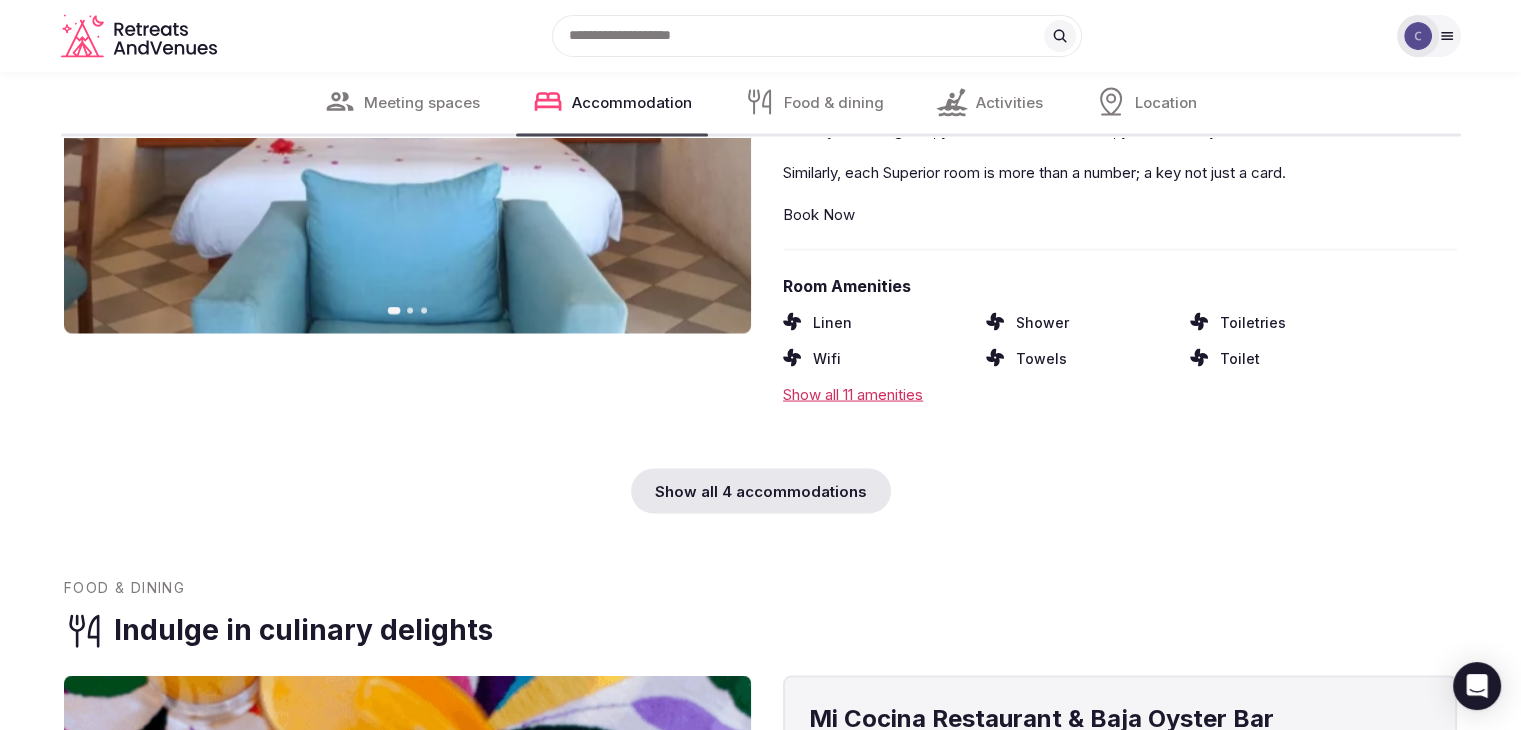 click on "Show all 11 amenities" at bounding box center [1120, 394] 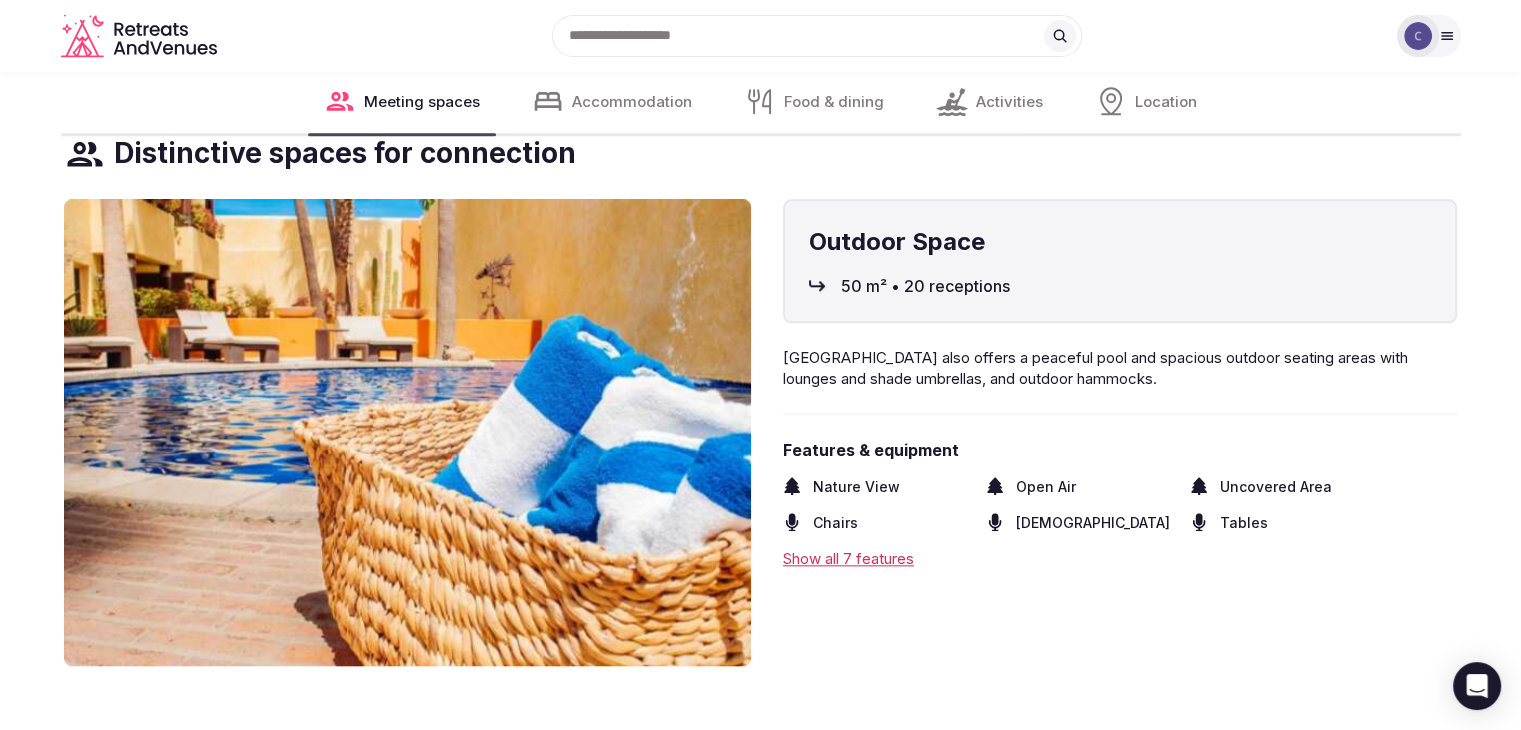 scroll, scrollTop: 2116, scrollLeft: 0, axis: vertical 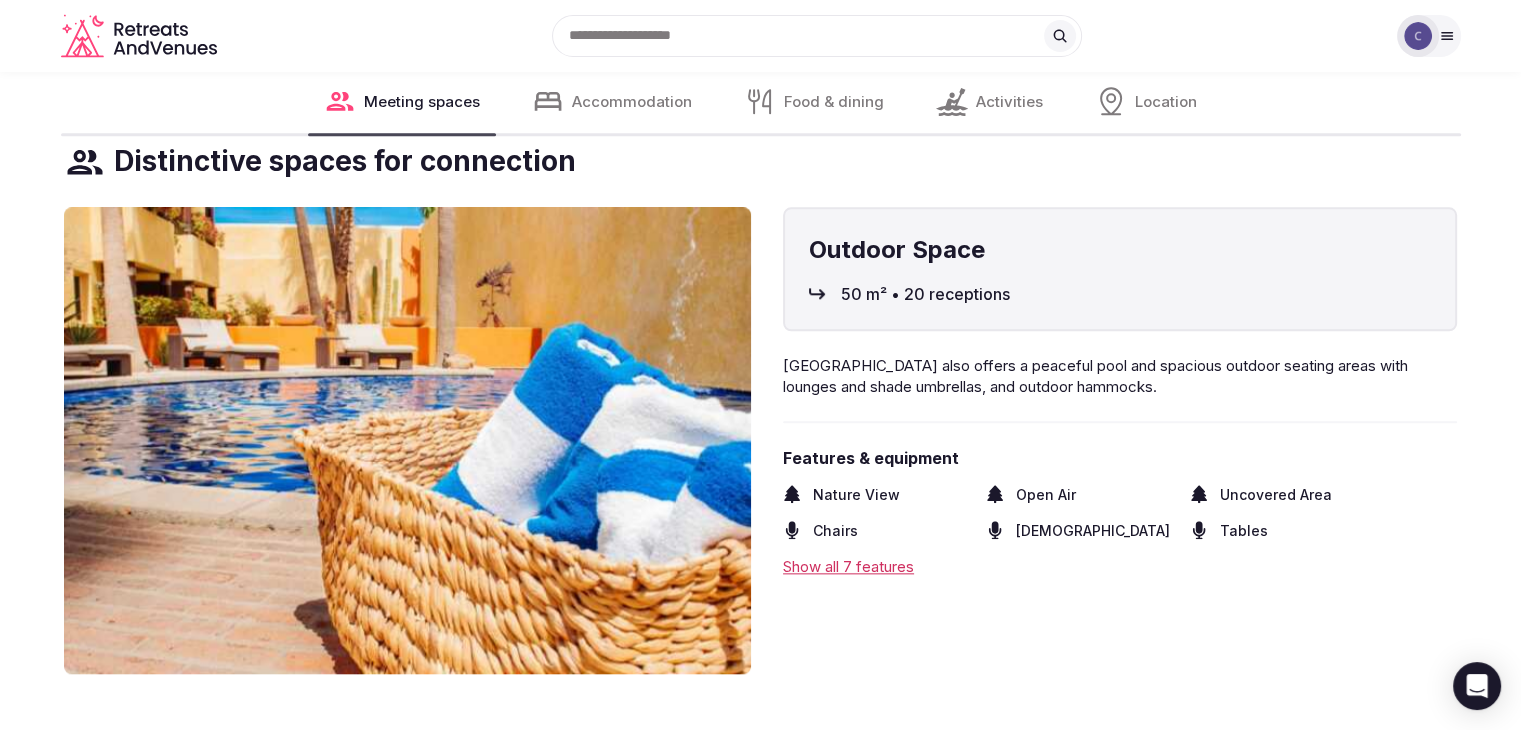 click on "Show all 7 features" at bounding box center [1120, 566] 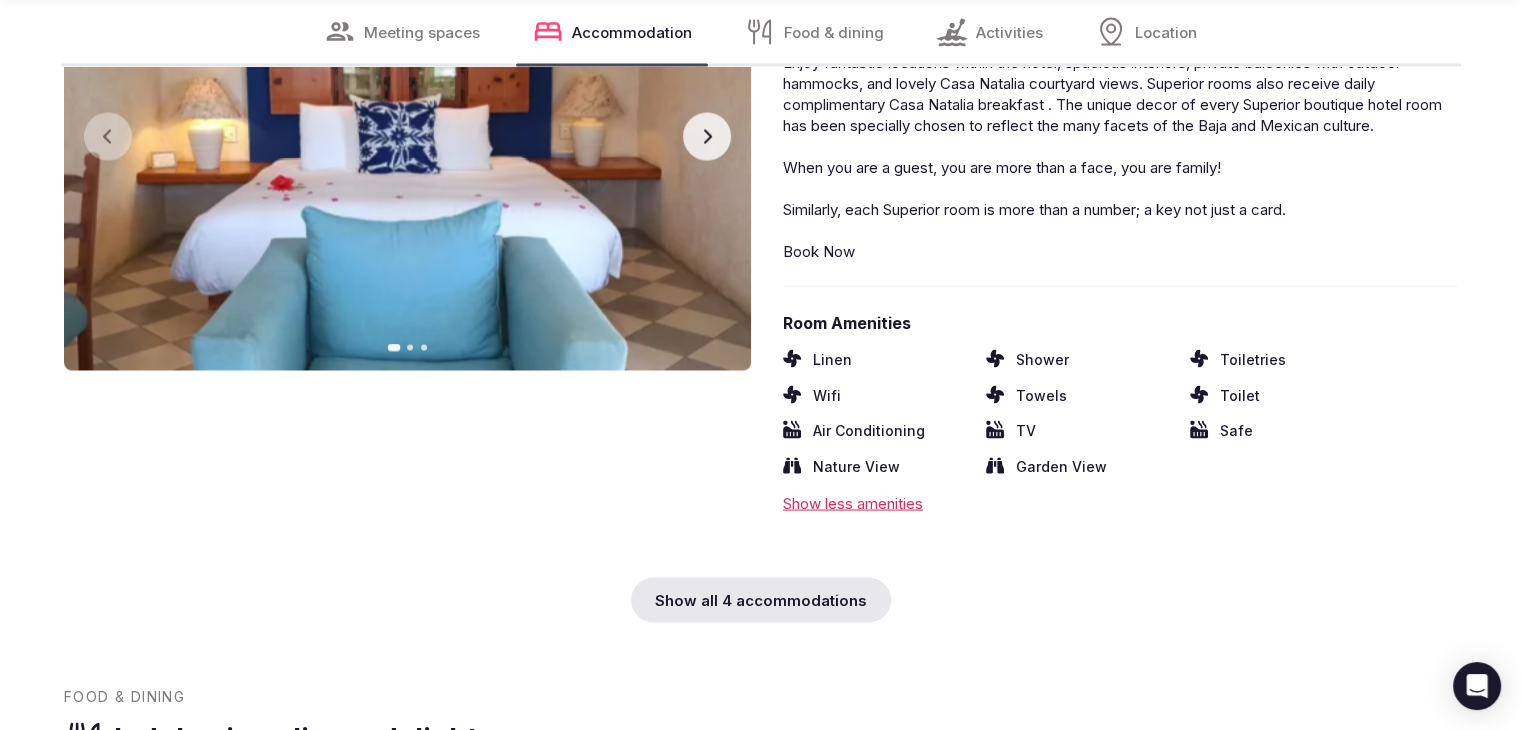 scroll, scrollTop: 4016, scrollLeft: 0, axis: vertical 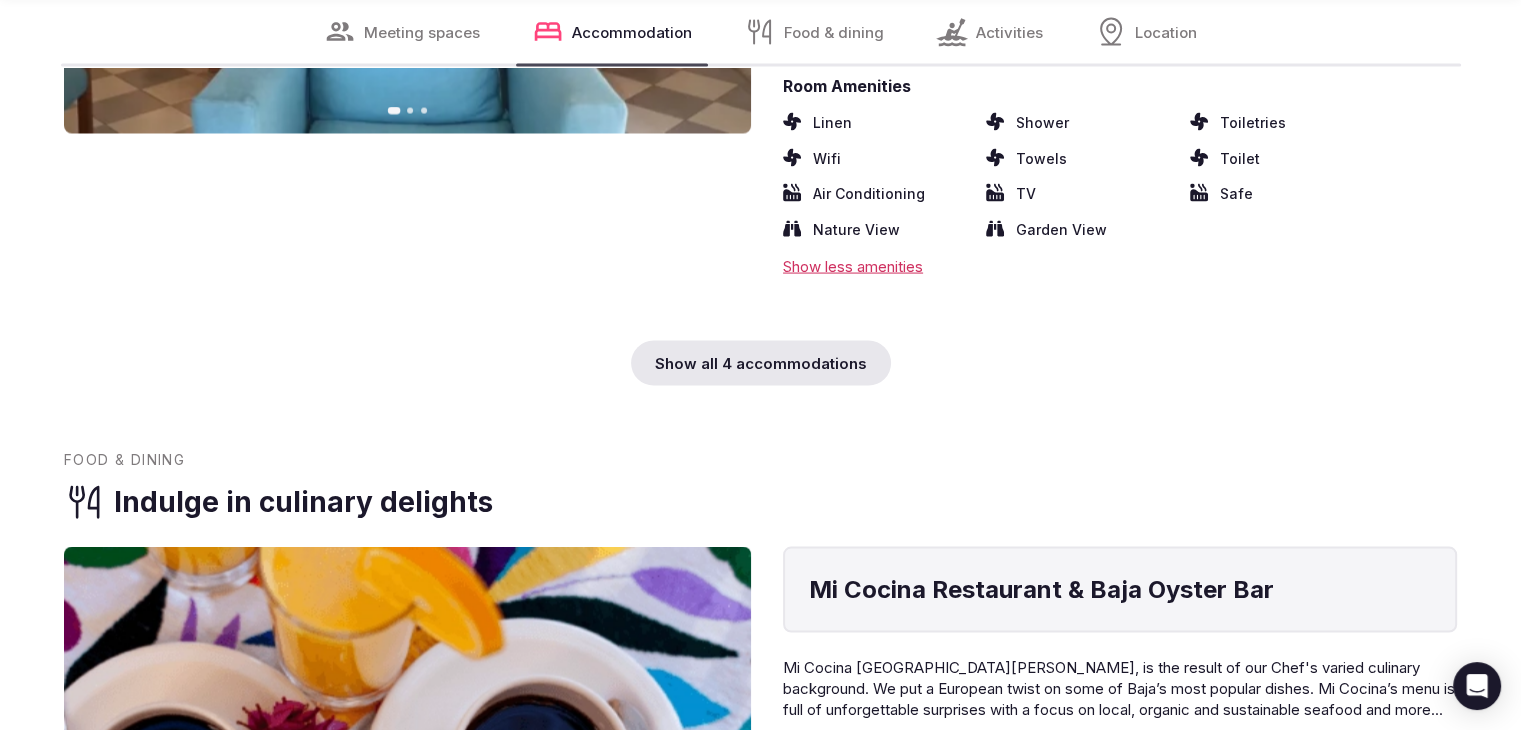 click on "Show all 4 accommodations" at bounding box center [761, 363] 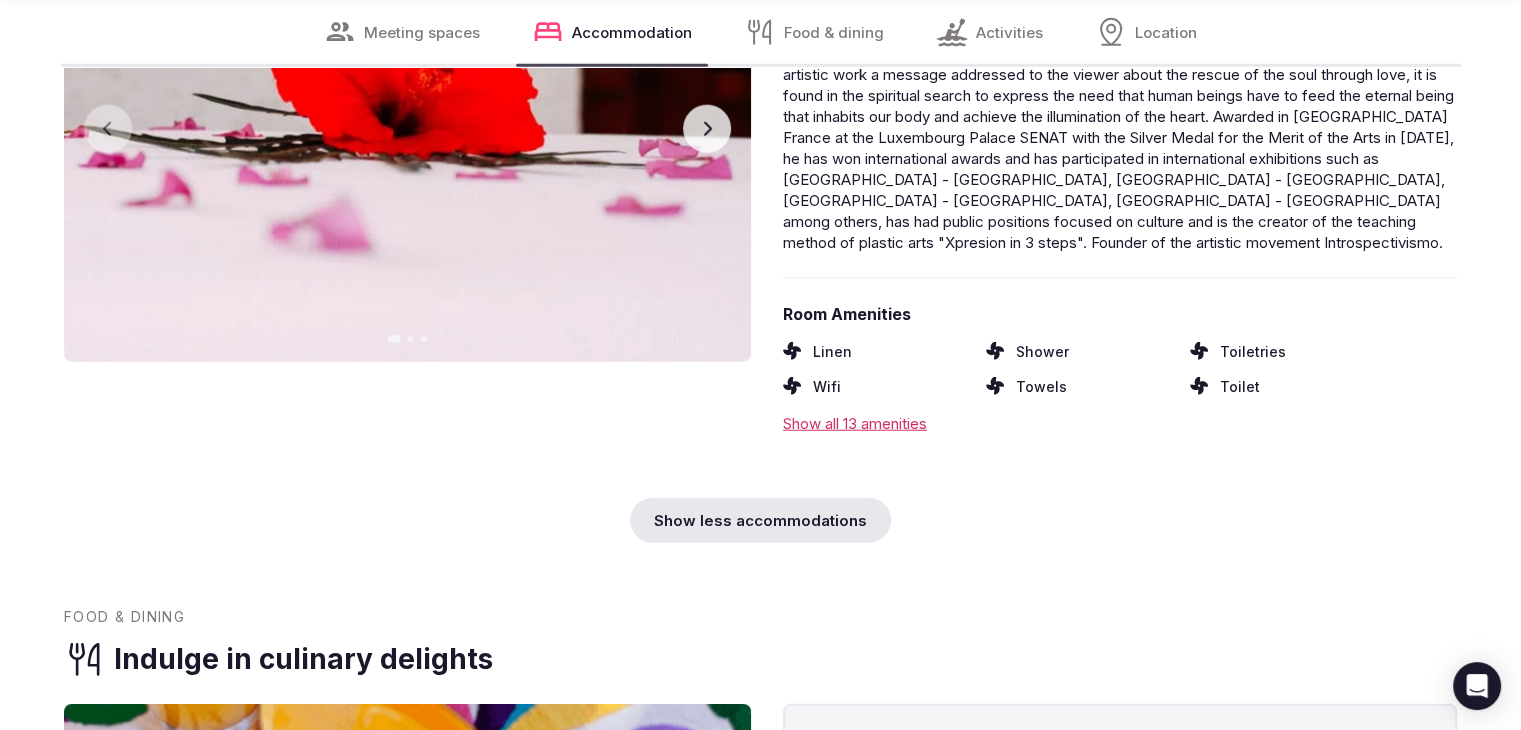 scroll, scrollTop: 5016, scrollLeft: 0, axis: vertical 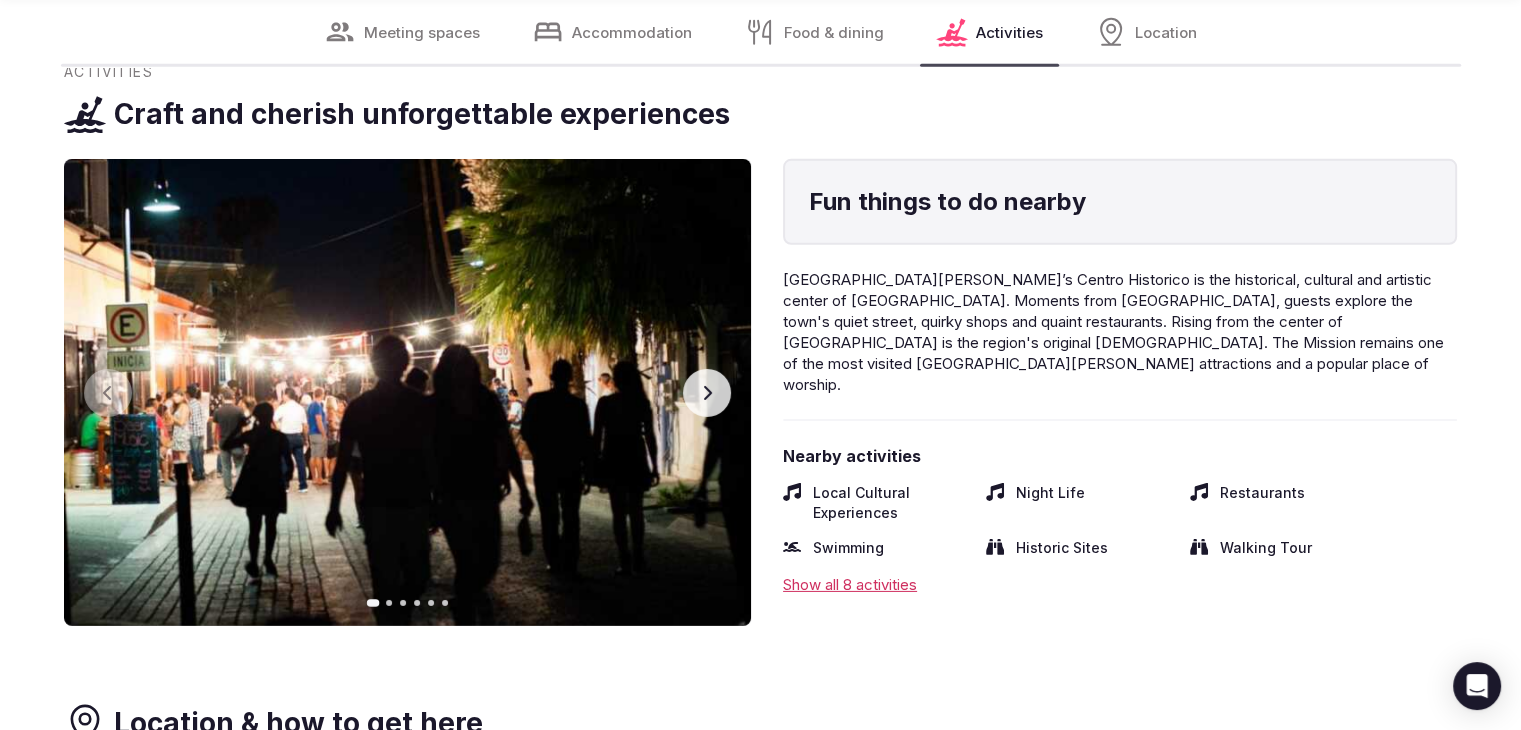 click on "Next slide" at bounding box center [707, 393] 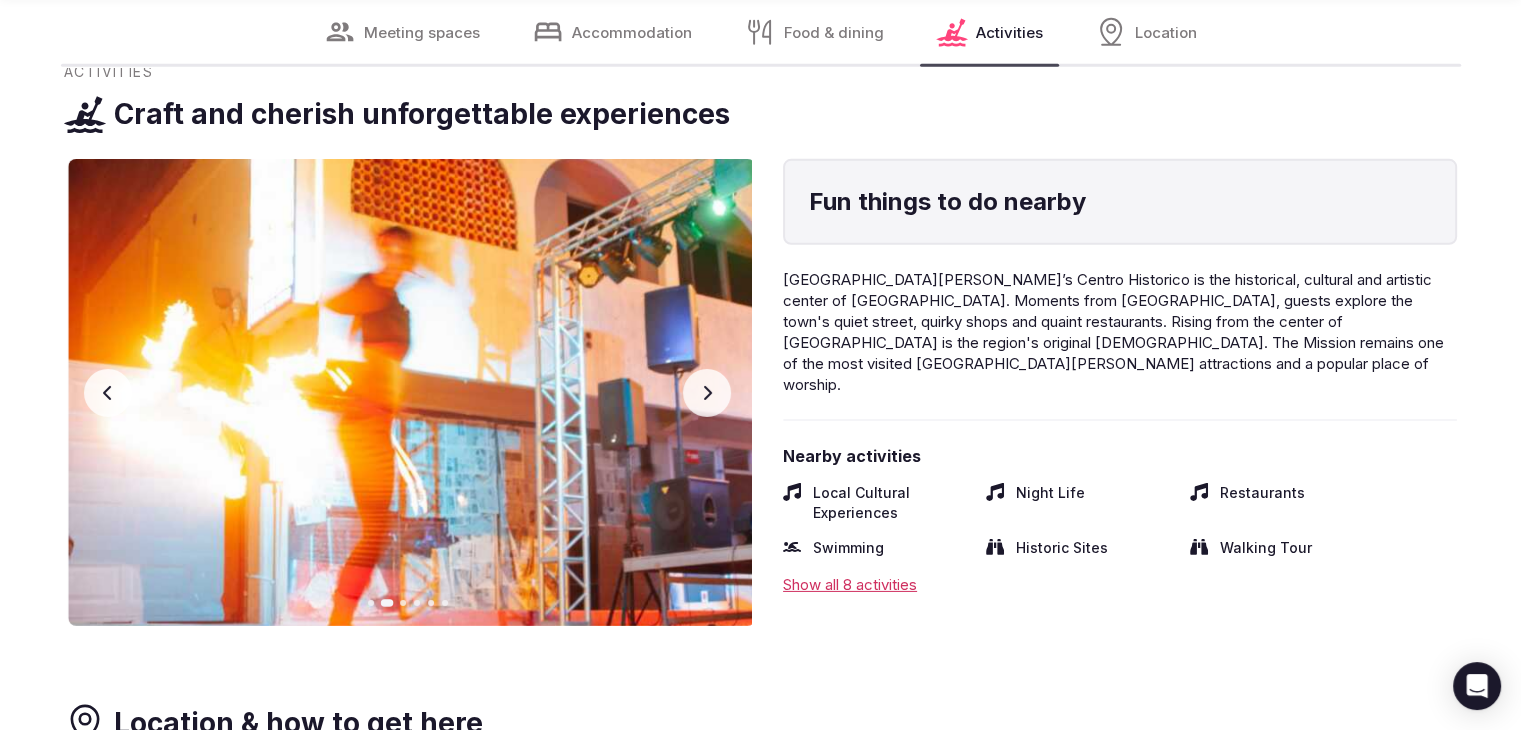 click on "Next slide" at bounding box center [707, 393] 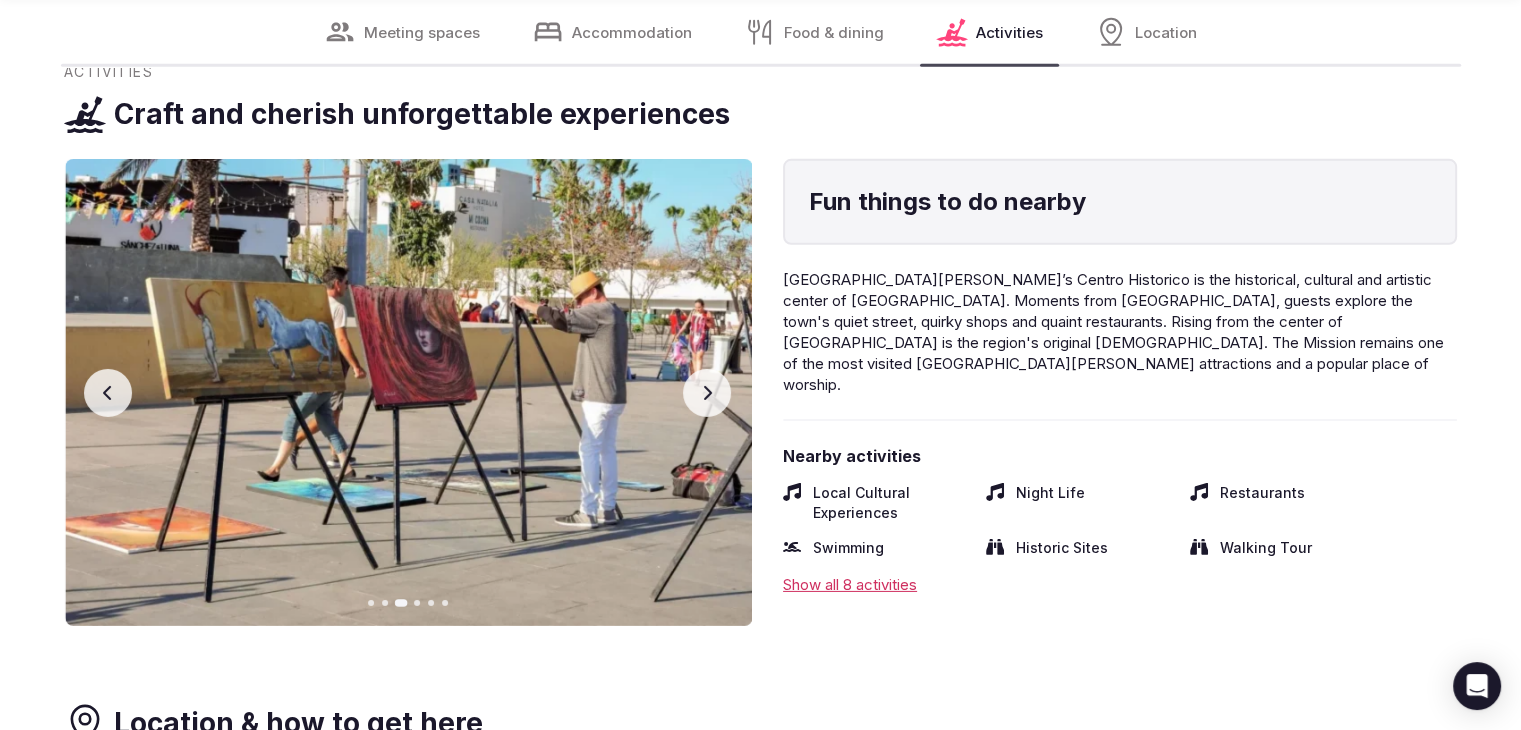 click on "Next slide" at bounding box center (707, 393) 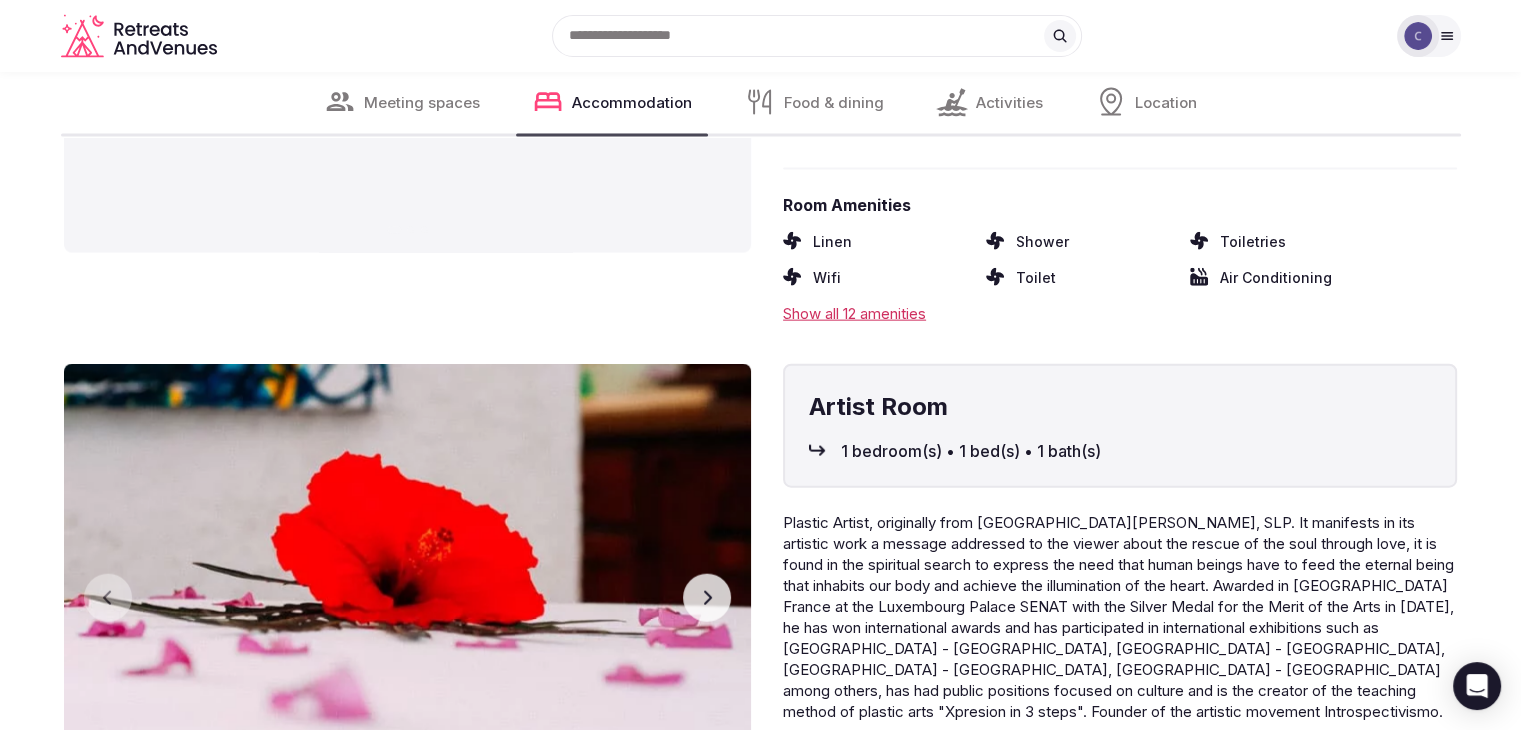 scroll, scrollTop: 4416, scrollLeft: 0, axis: vertical 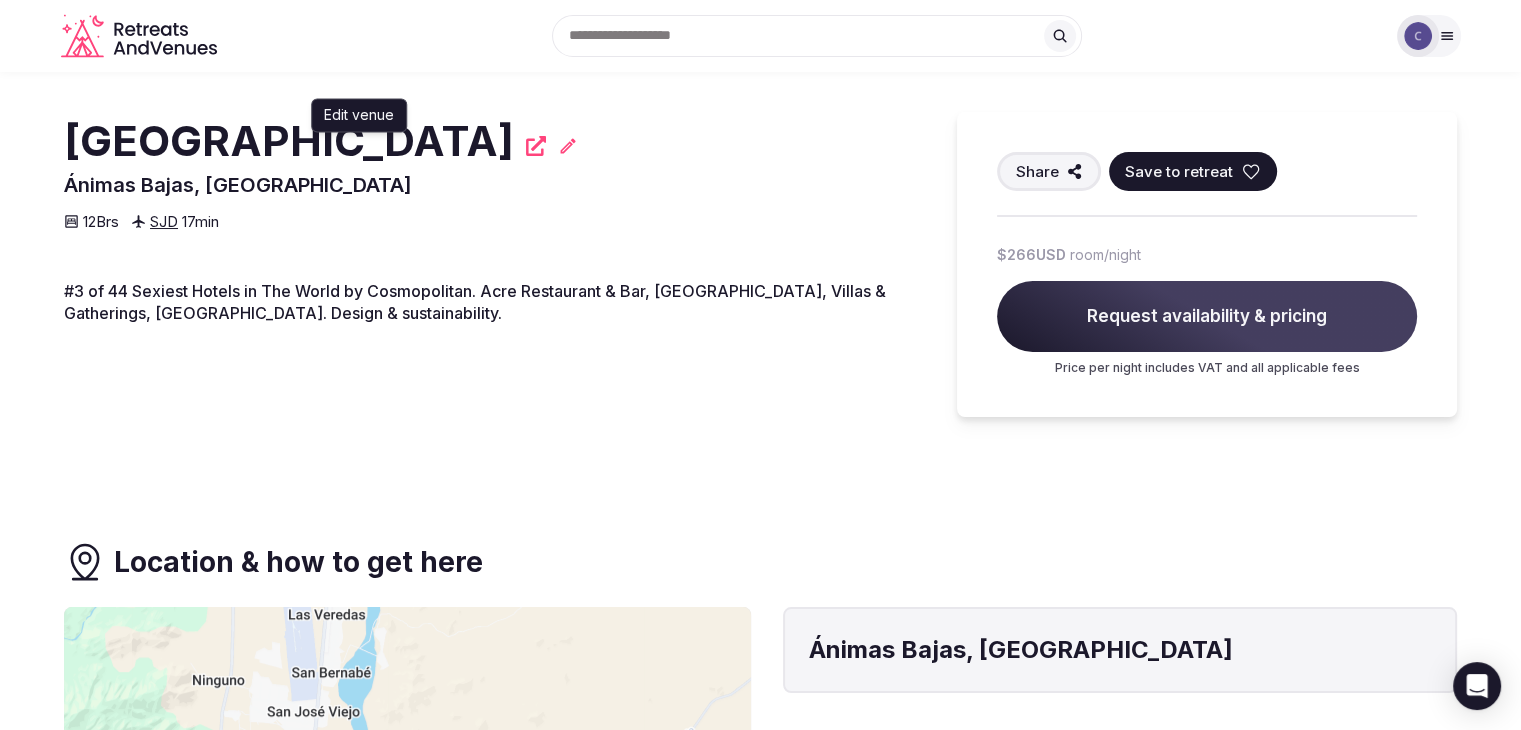 click 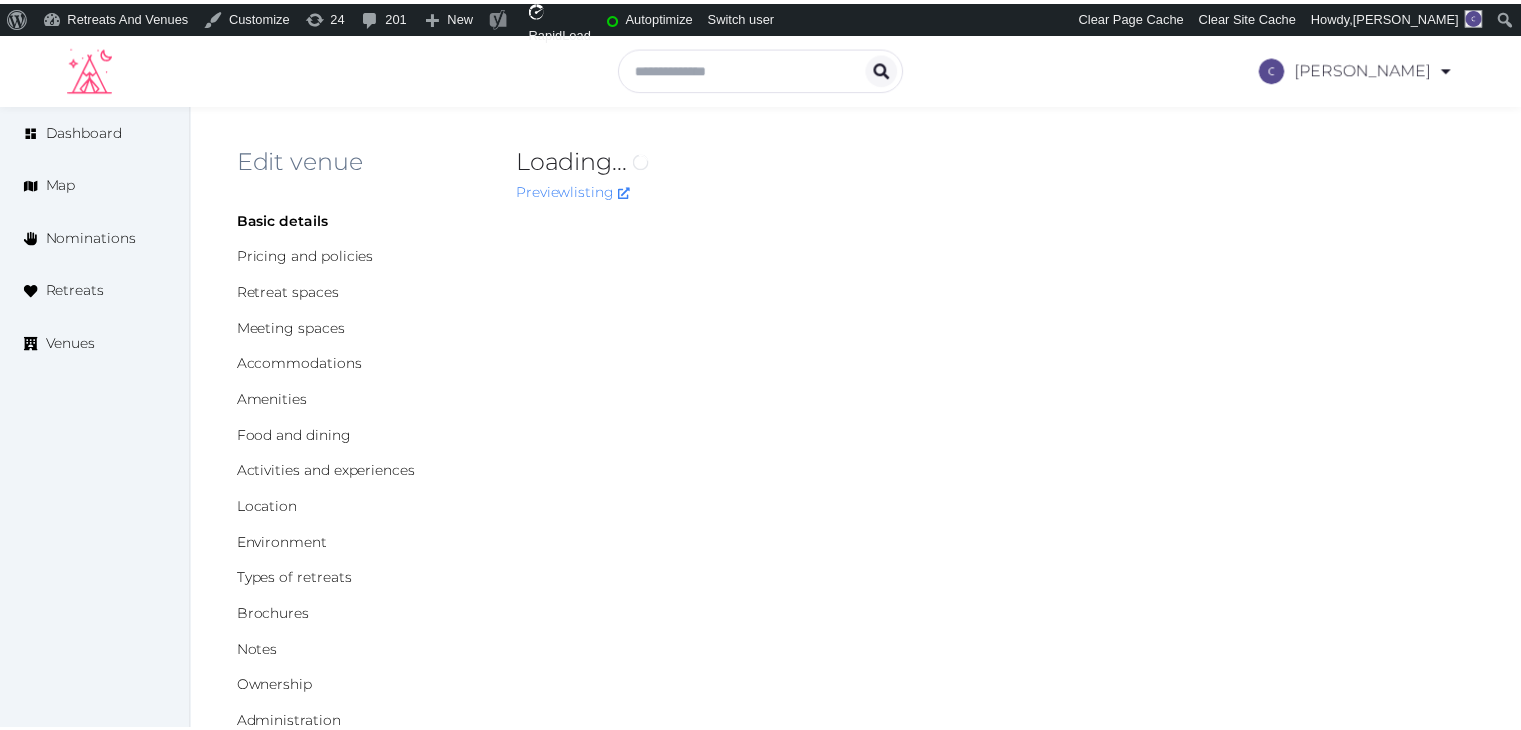 scroll, scrollTop: 0, scrollLeft: 0, axis: both 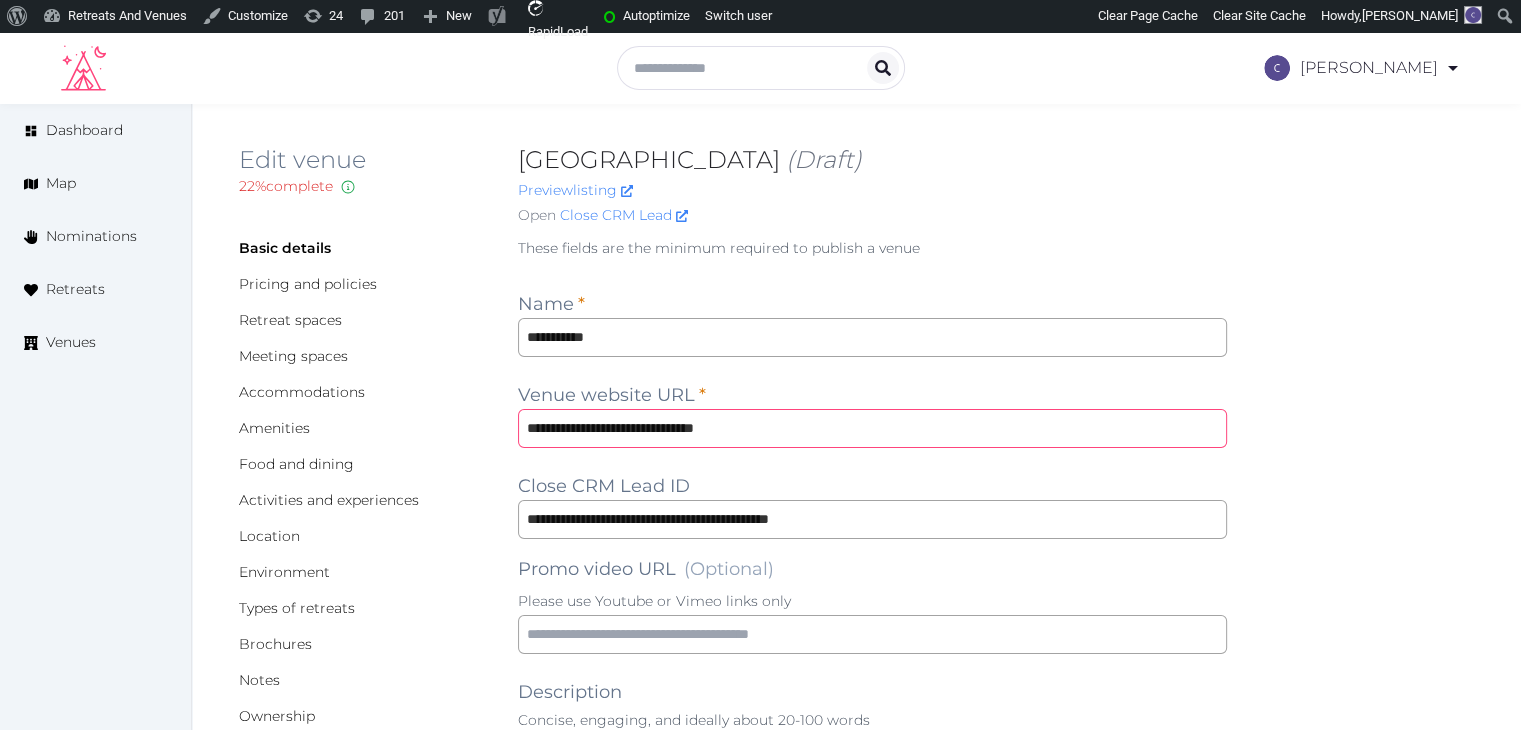 drag, startPoint x: 680, startPoint y: 428, endPoint x: 538, endPoint y: 425, distance: 142.0317 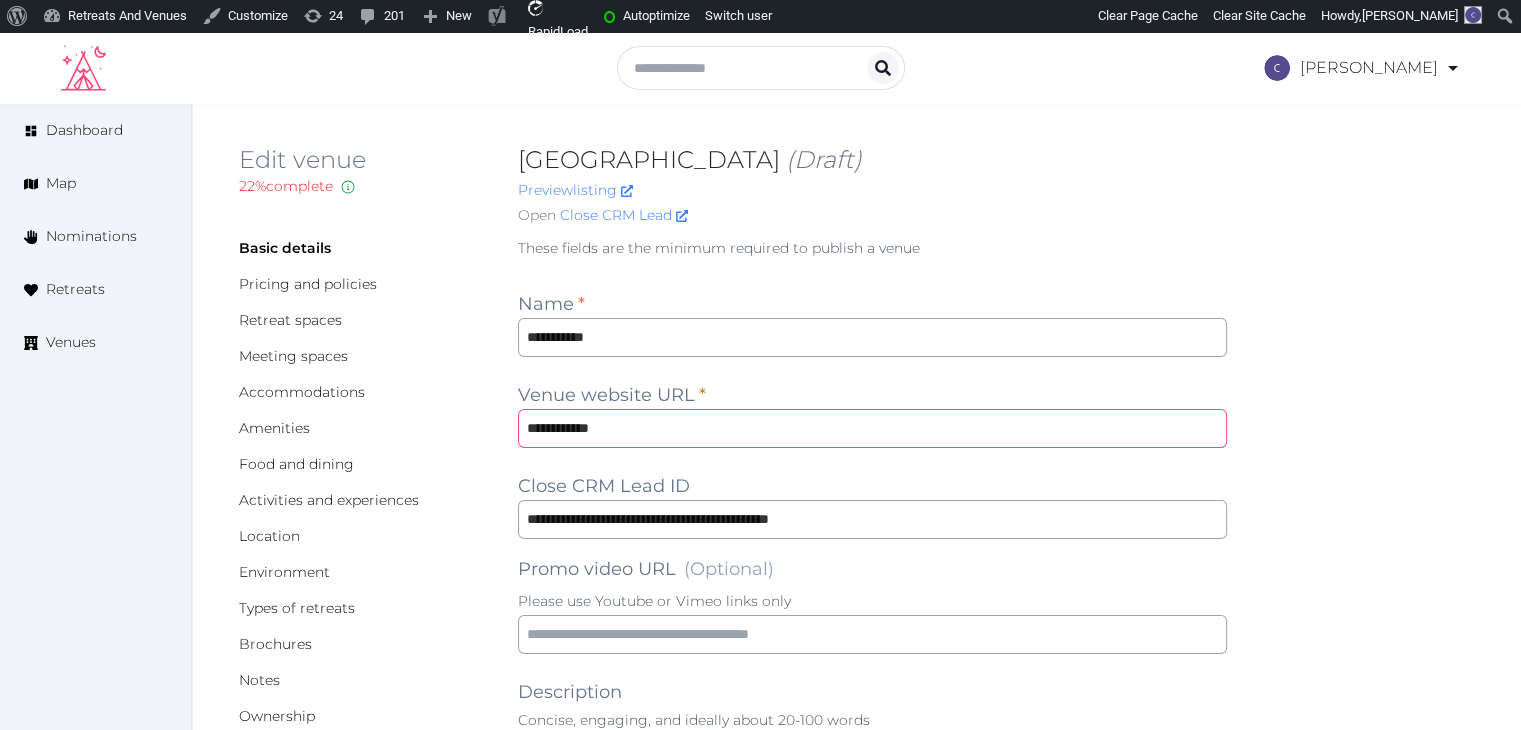 type on "**********" 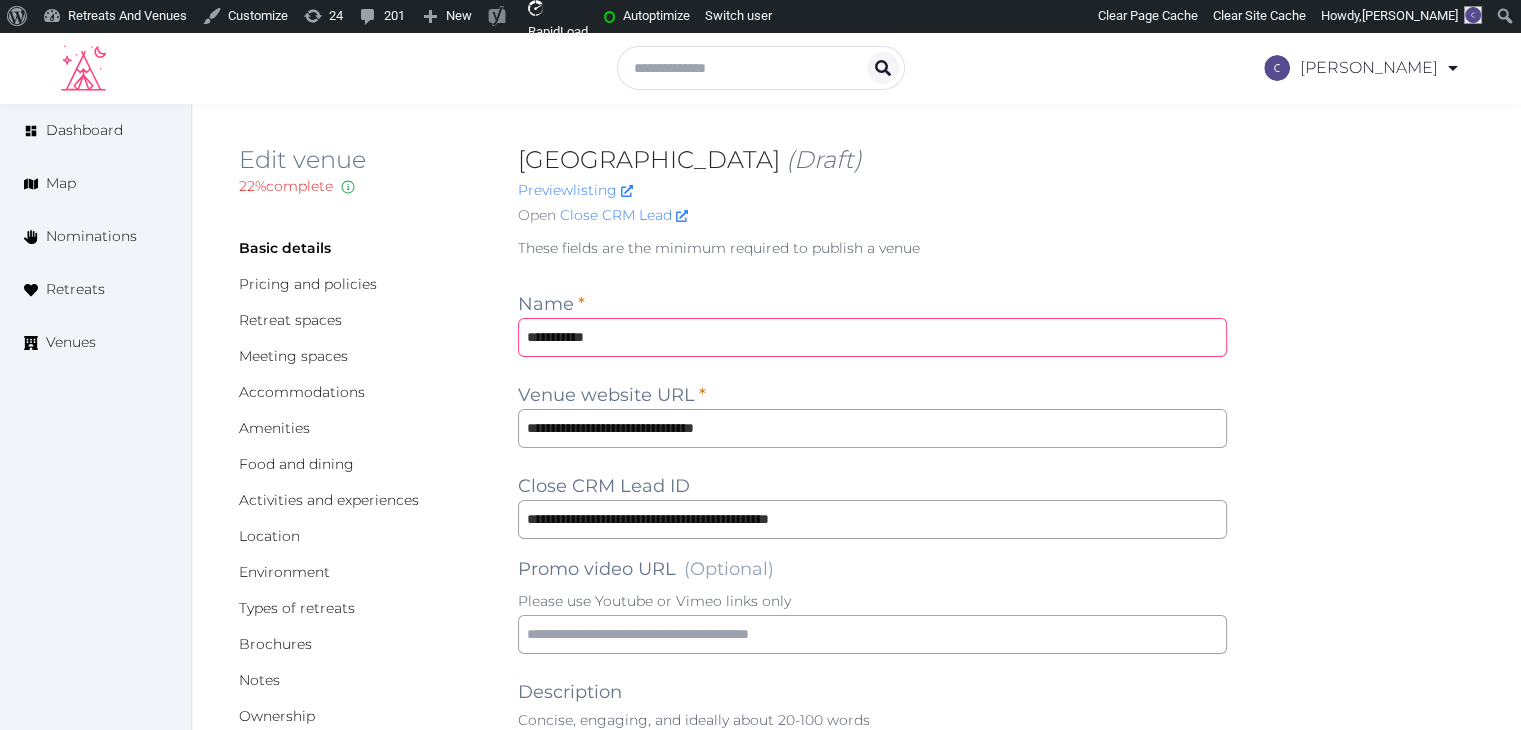 click on "**********" at bounding box center (872, 337) 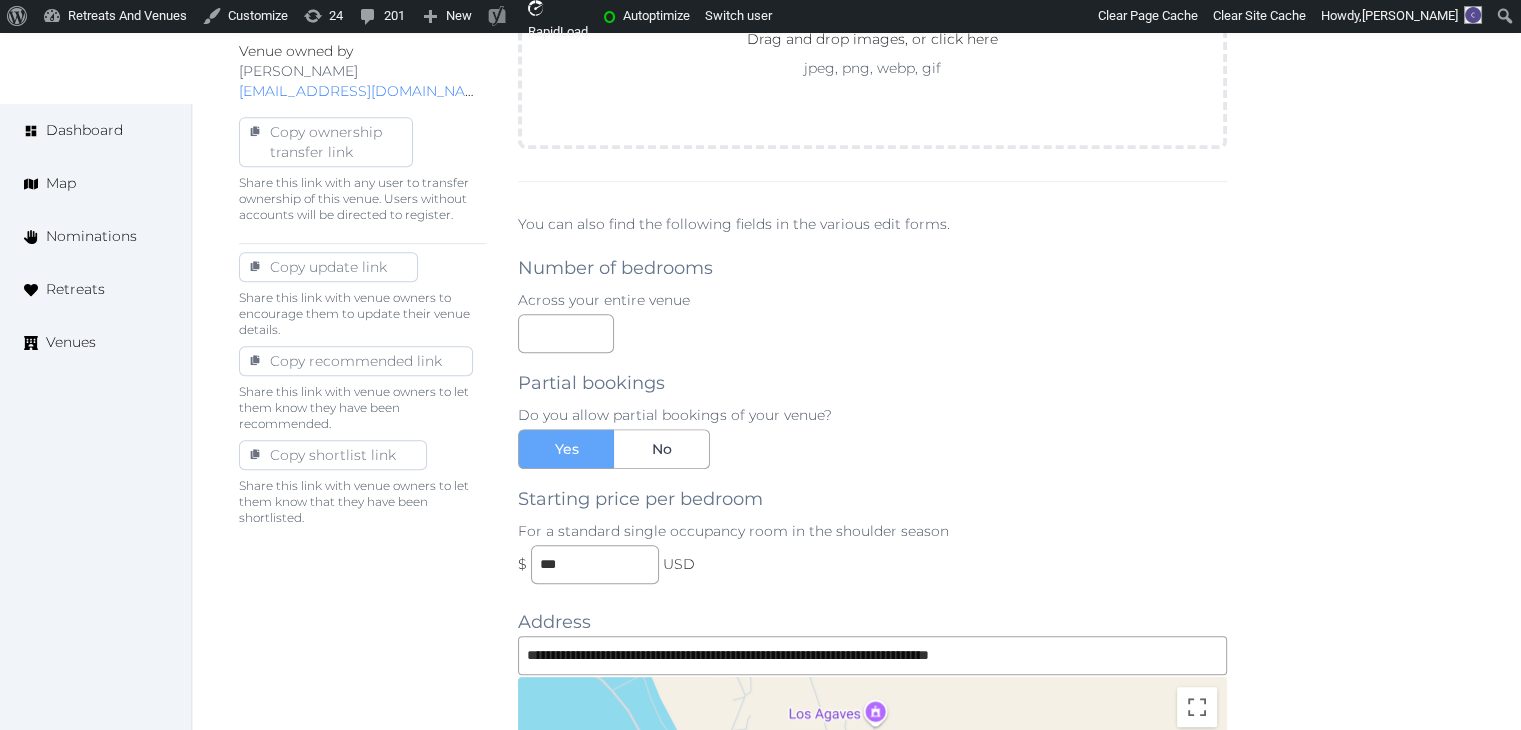 scroll, scrollTop: 1500, scrollLeft: 0, axis: vertical 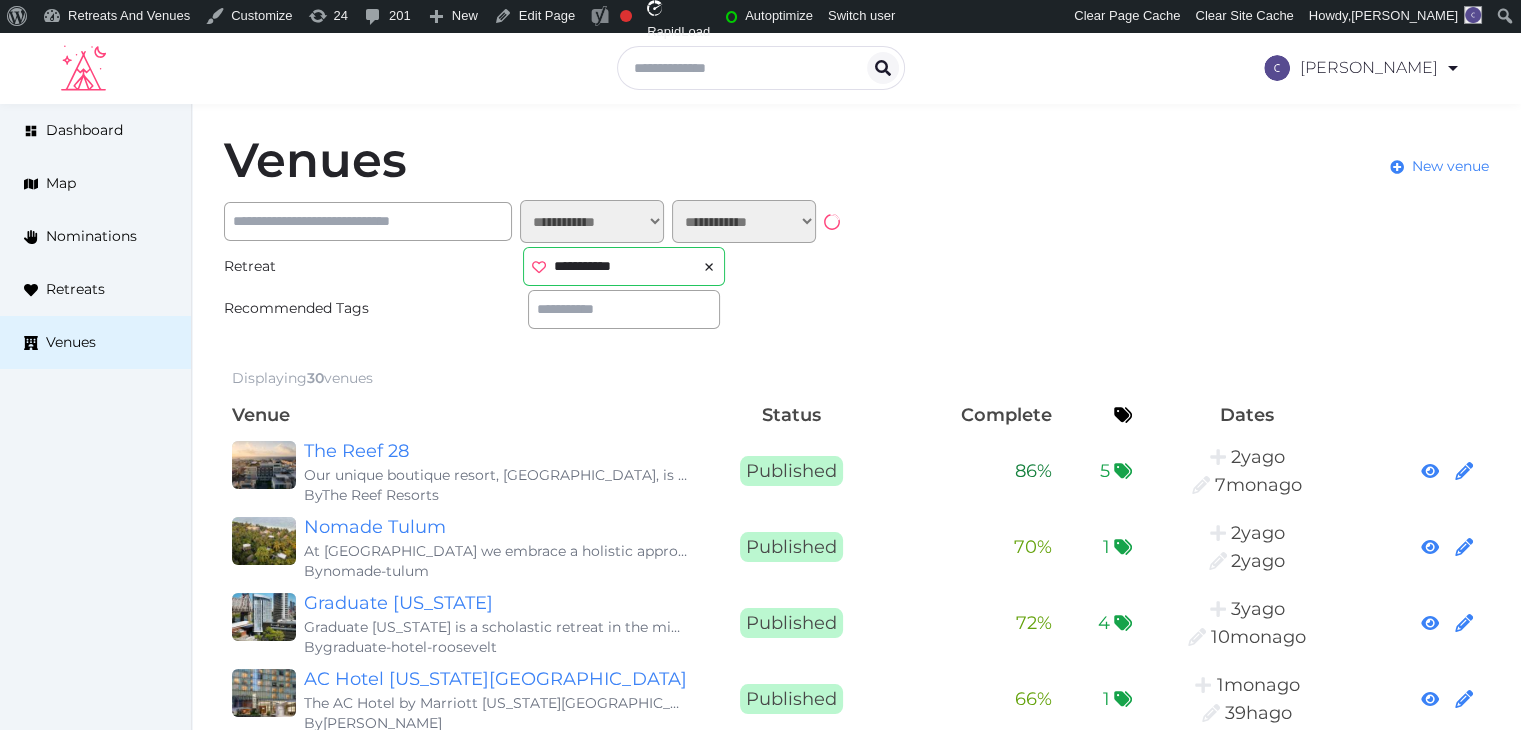 click 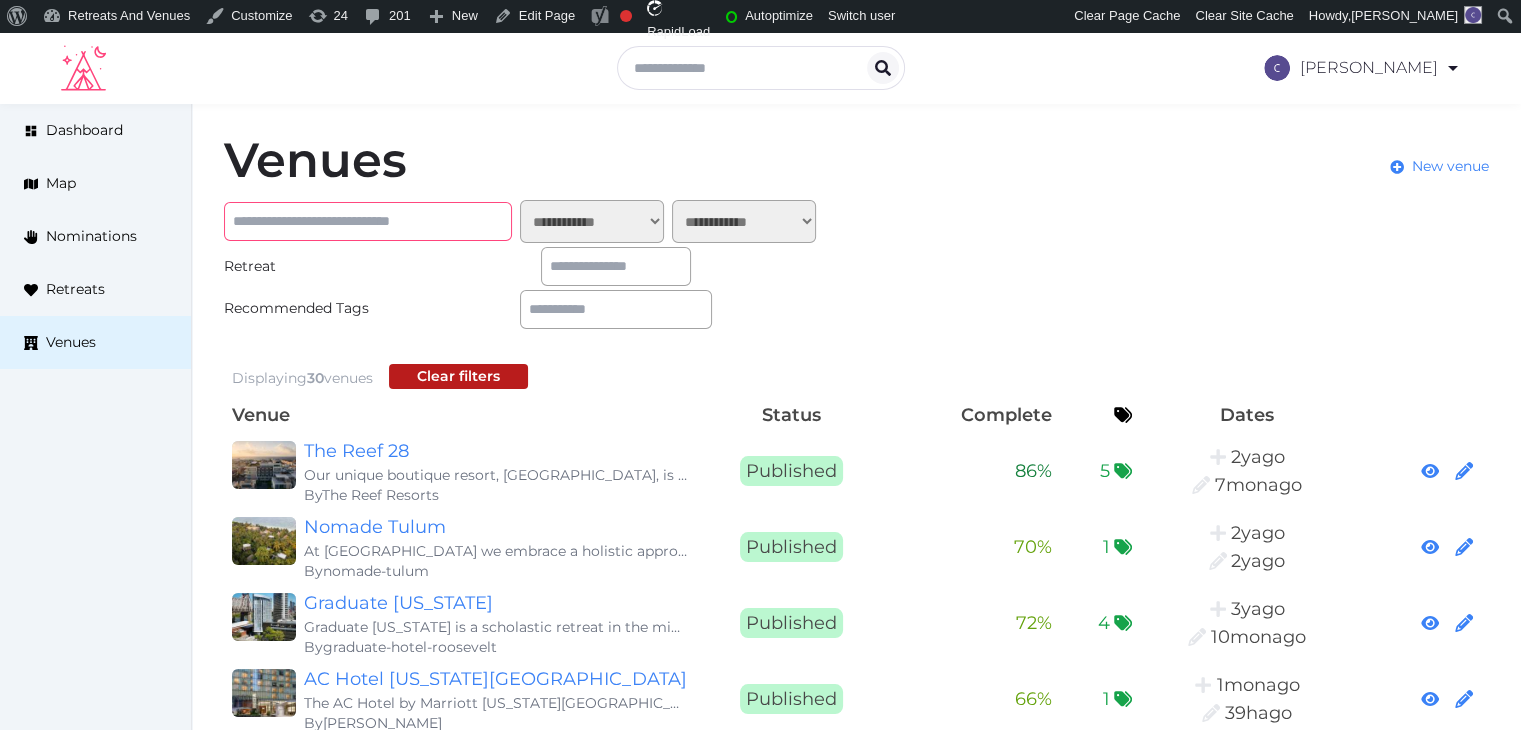 click at bounding box center (368, 221) 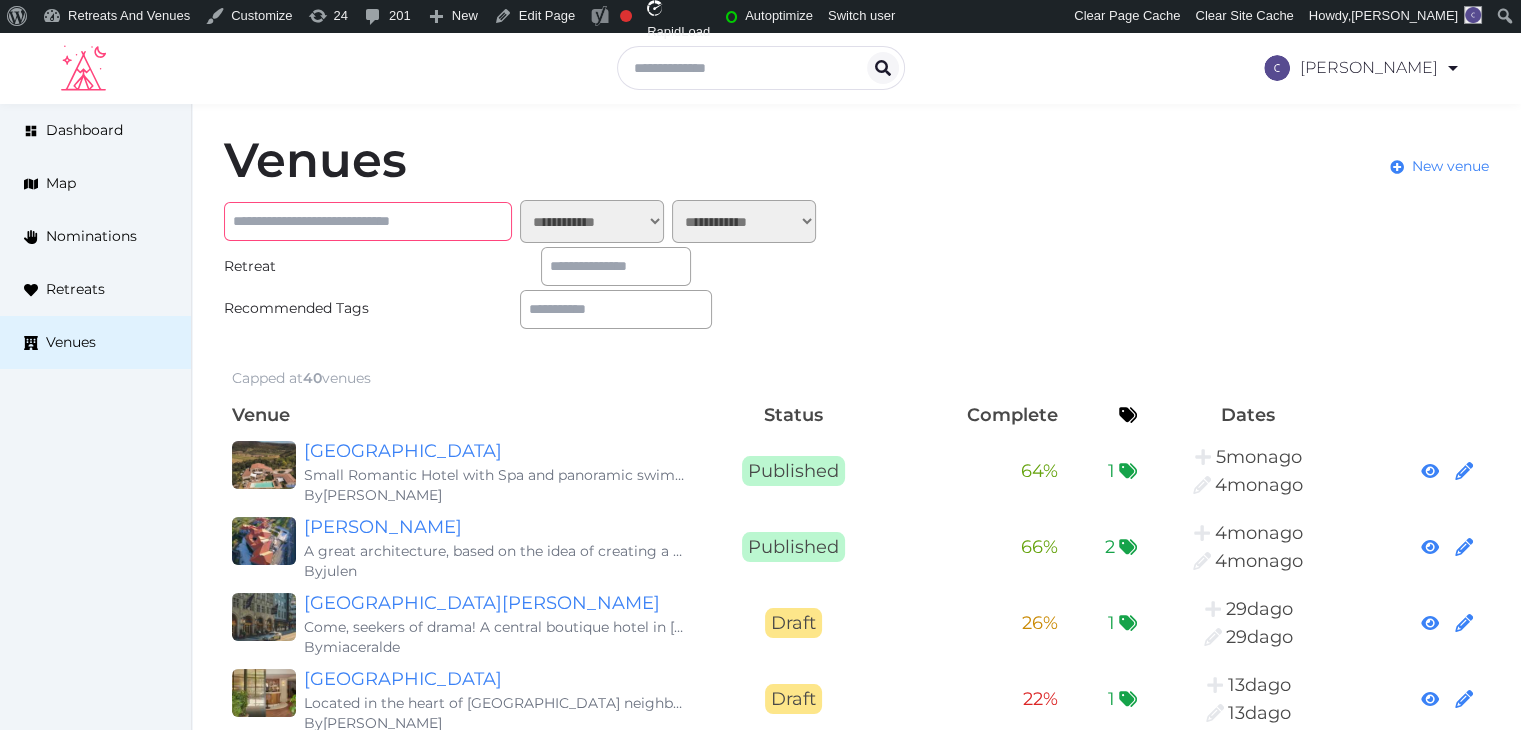 paste on "**********" 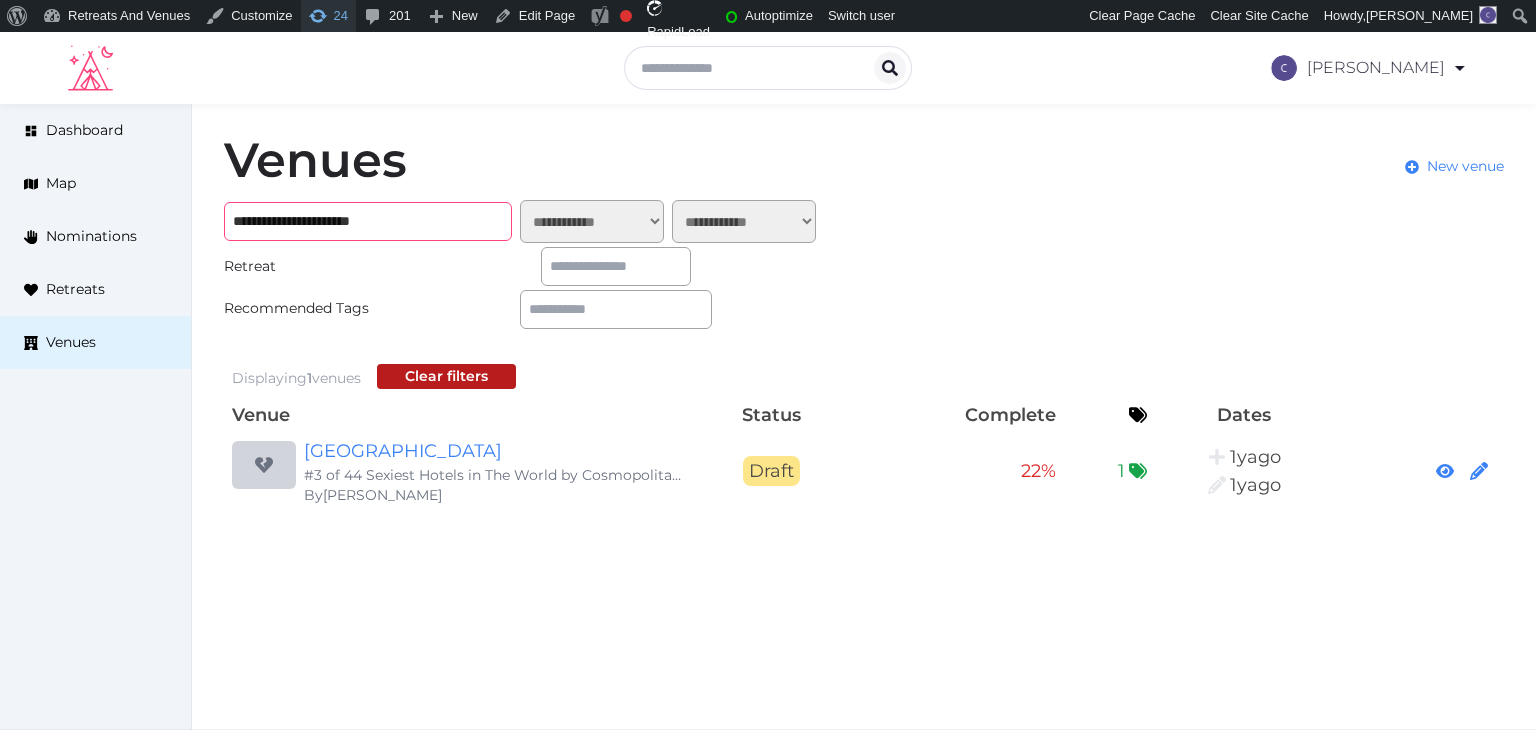 type on "**********" 